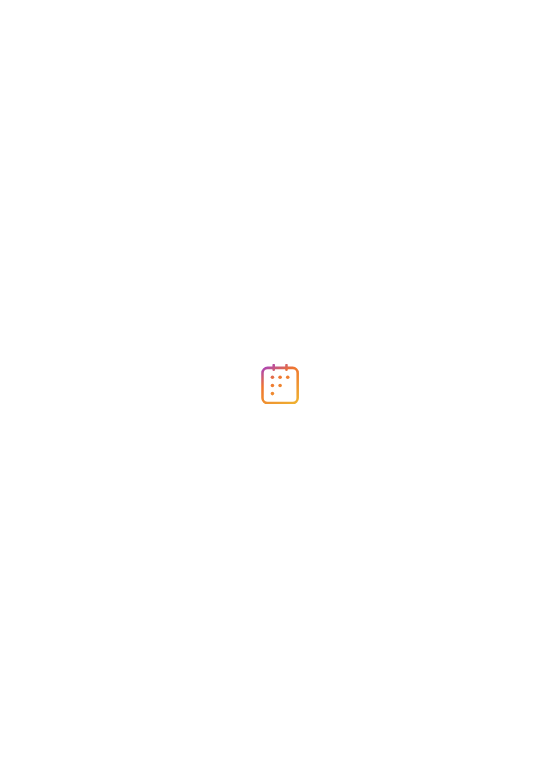 scroll, scrollTop: 0, scrollLeft: 0, axis: both 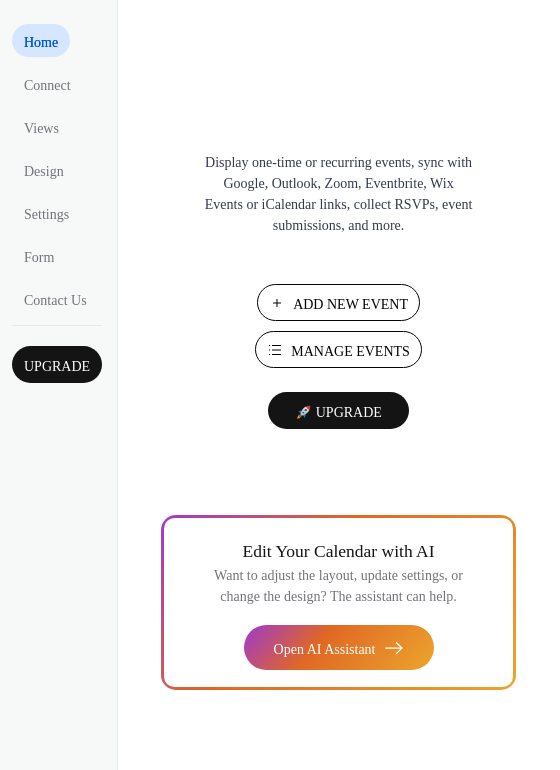 click on "Manage Events" at bounding box center (350, 351) 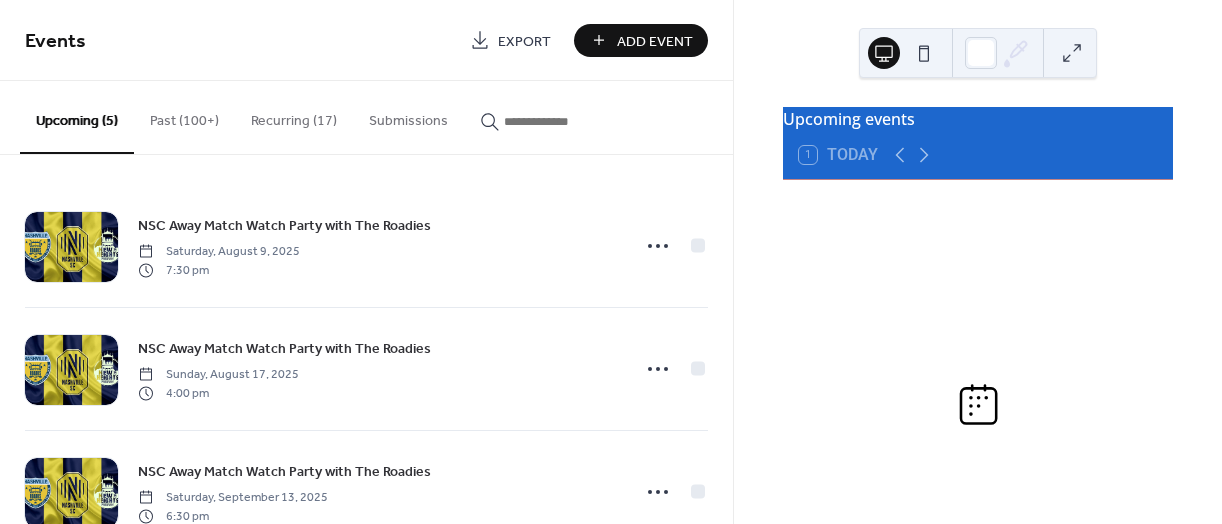 scroll, scrollTop: 0, scrollLeft: 0, axis: both 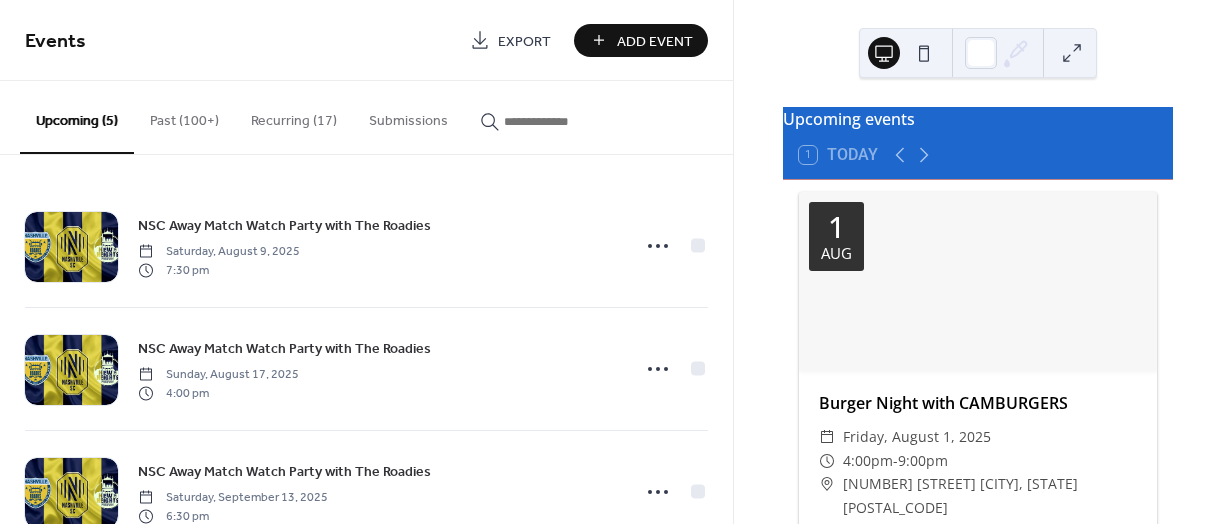click on "Add Event" at bounding box center (655, 41) 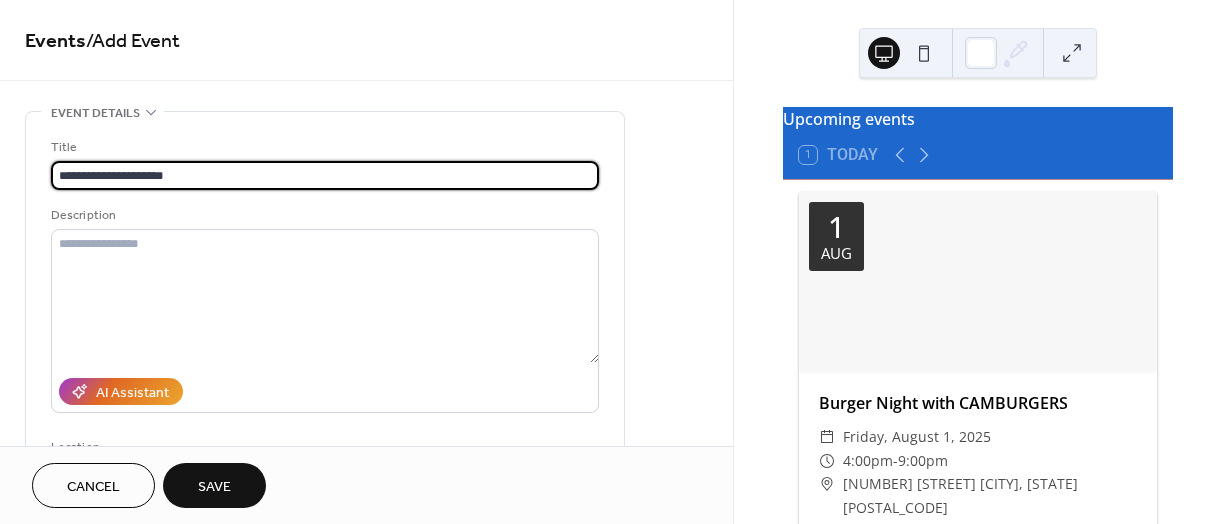 type on "**********" 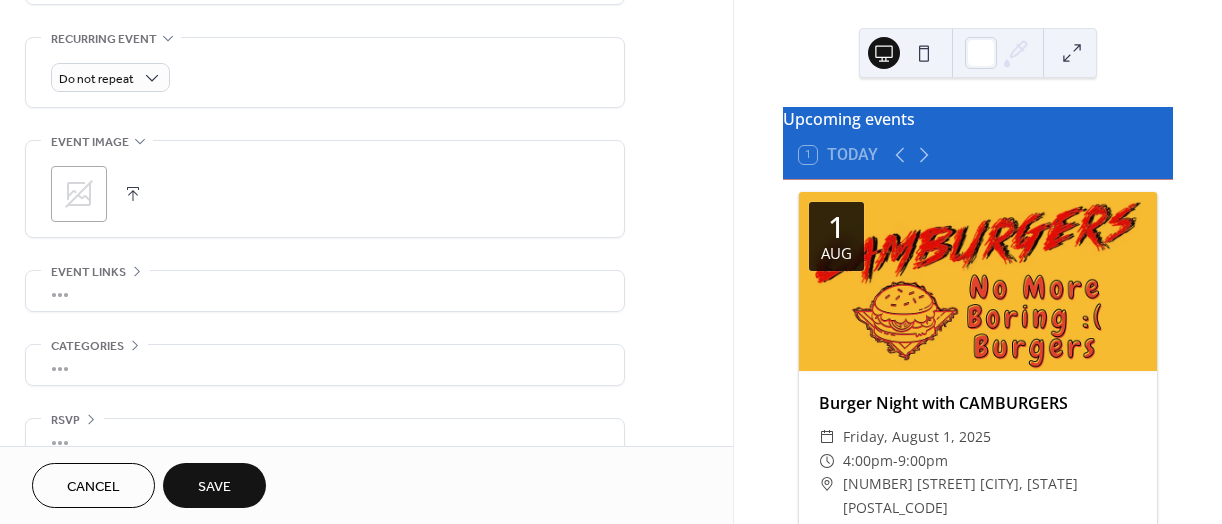 scroll, scrollTop: 883, scrollLeft: 0, axis: vertical 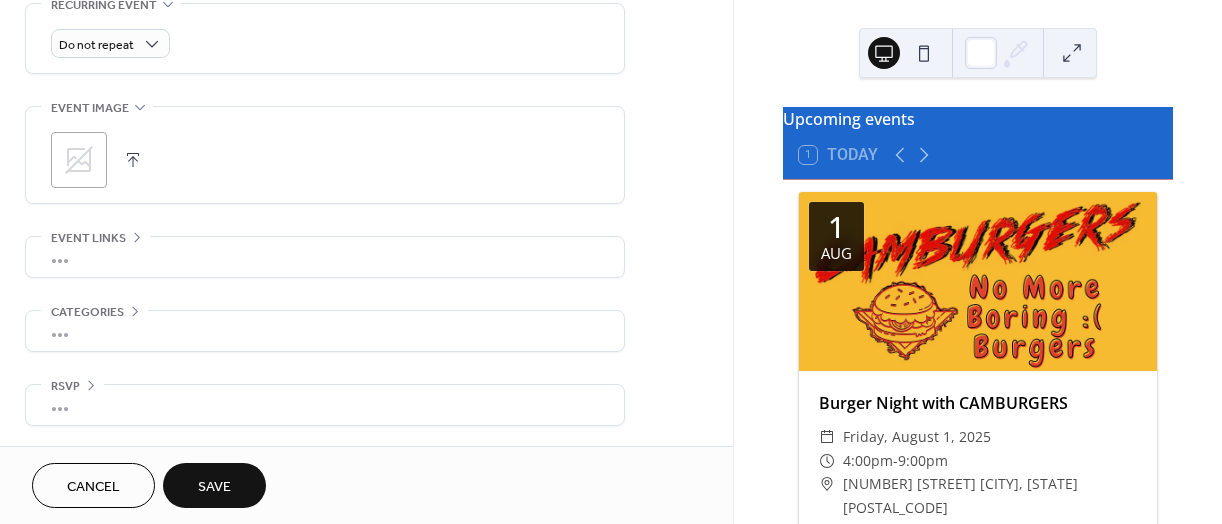 click 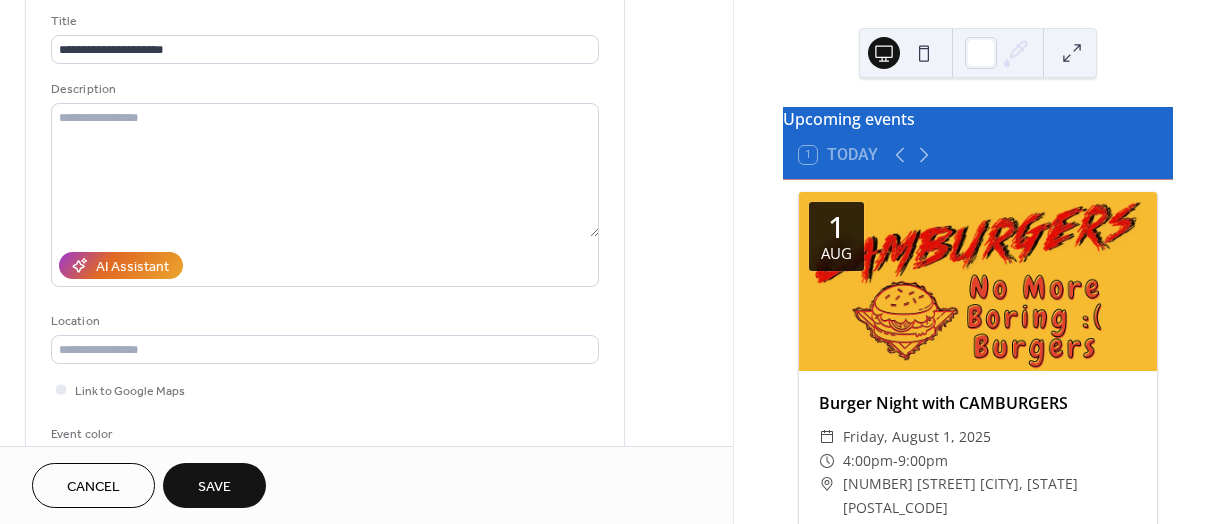 scroll, scrollTop: 28, scrollLeft: 0, axis: vertical 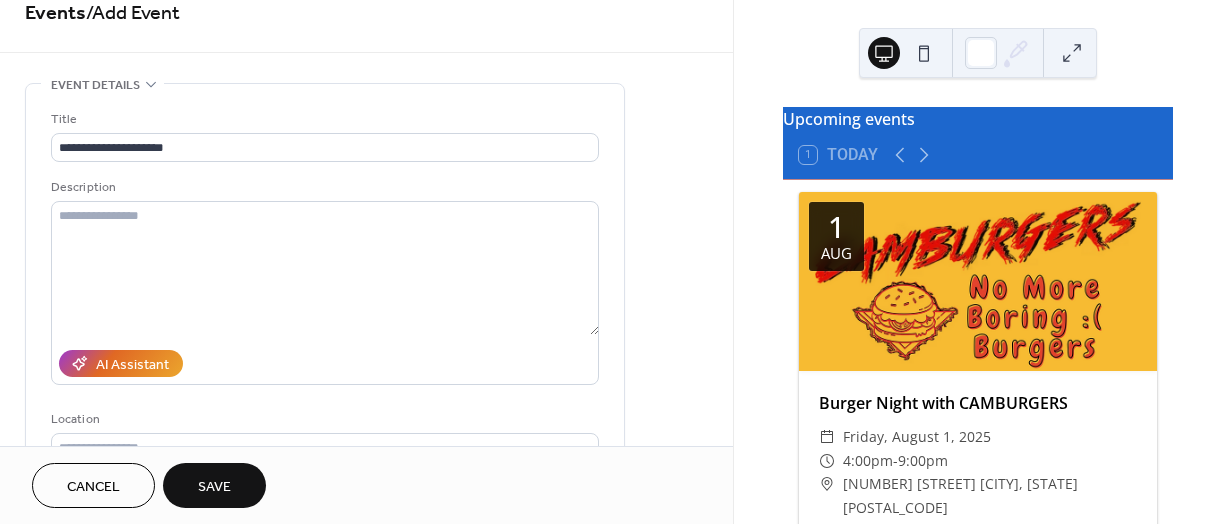 click on "Description" at bounding box center (325, 281) 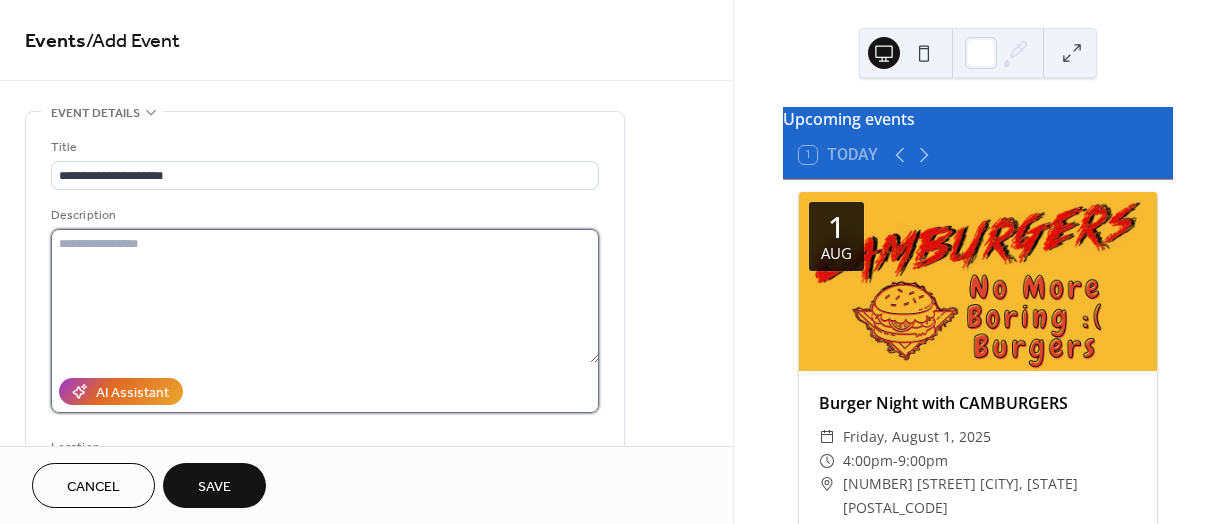 click at bounding box center (325, 296) 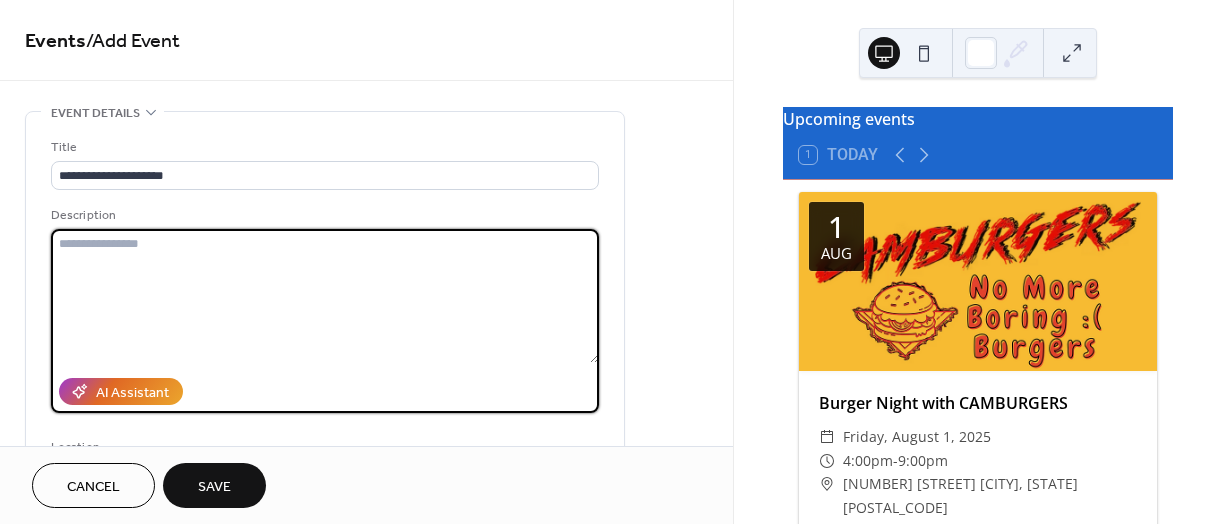 paste on "**********" 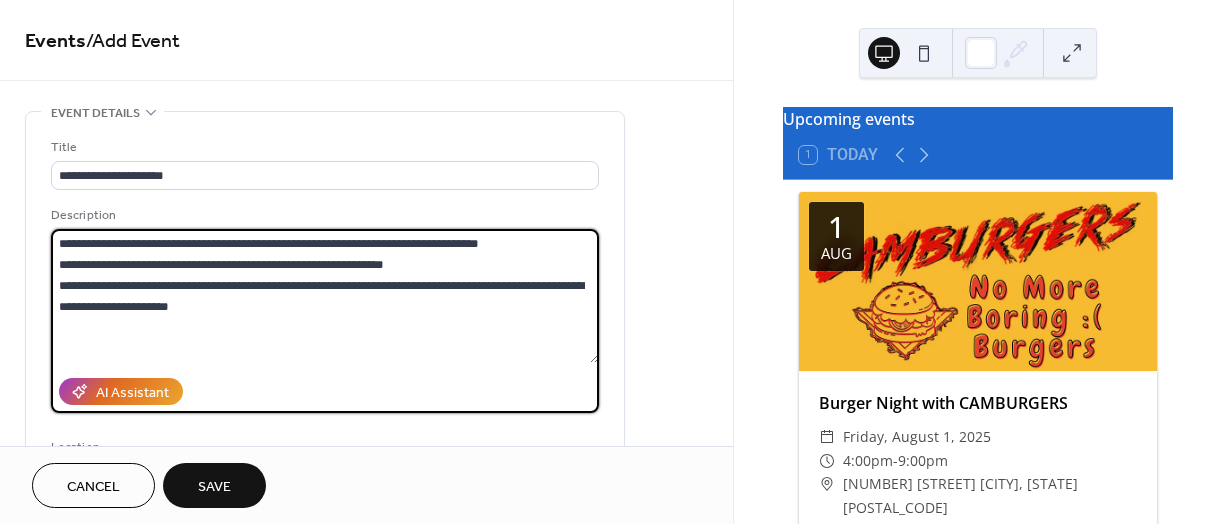 click on "**********" at bounding box center [325, 296] 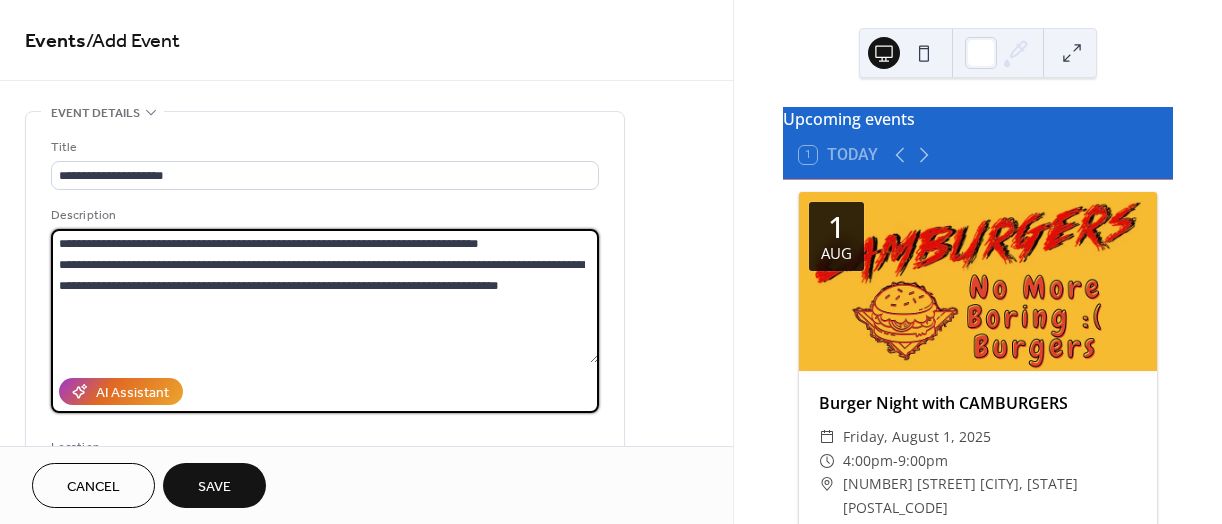 click on "**********" at bounding box center [325, 296] 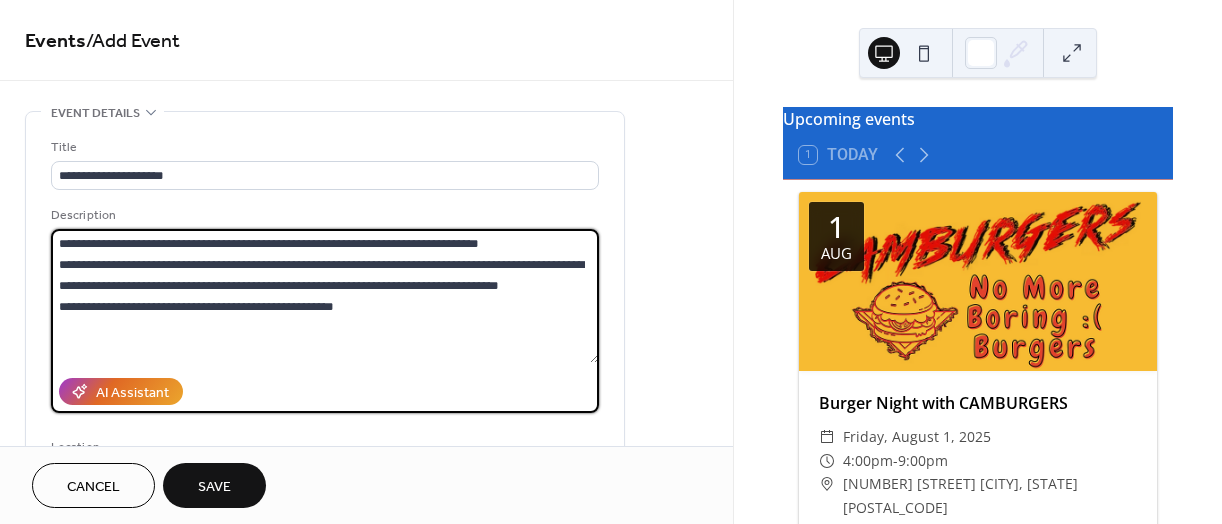 click on "**********" at bounding box center [325, 296] 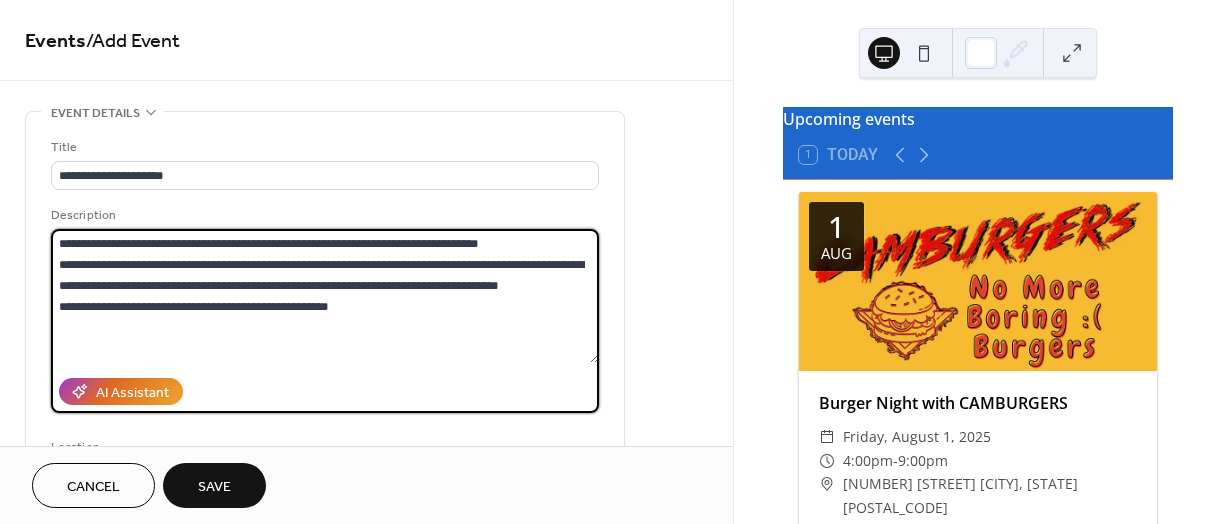 click on "**********" at bounding box center [325, 296] 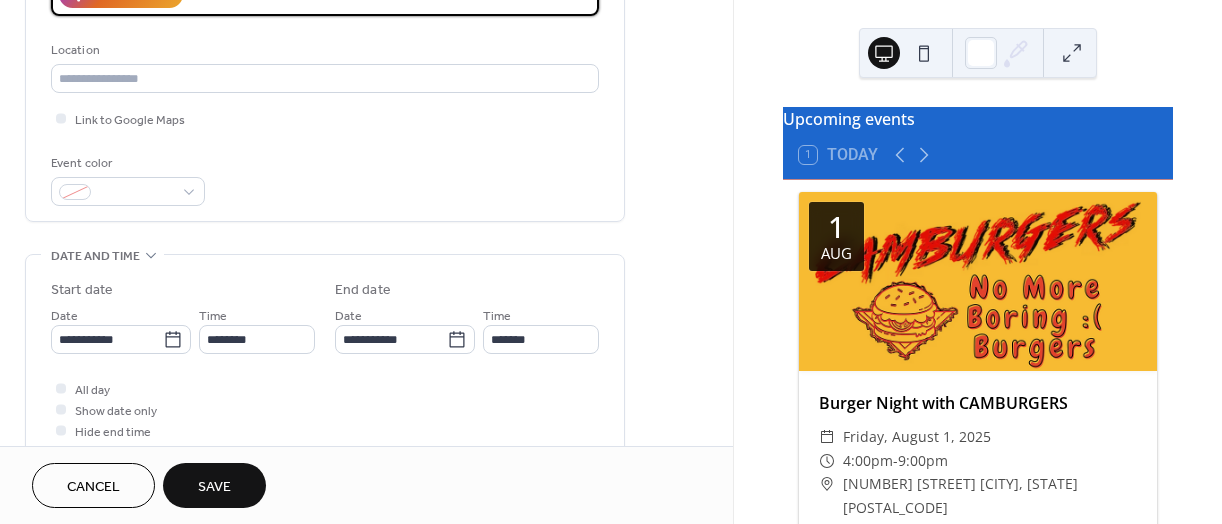 scroll, scrollTop: 413, scrollLeft: 0, axis: vertical 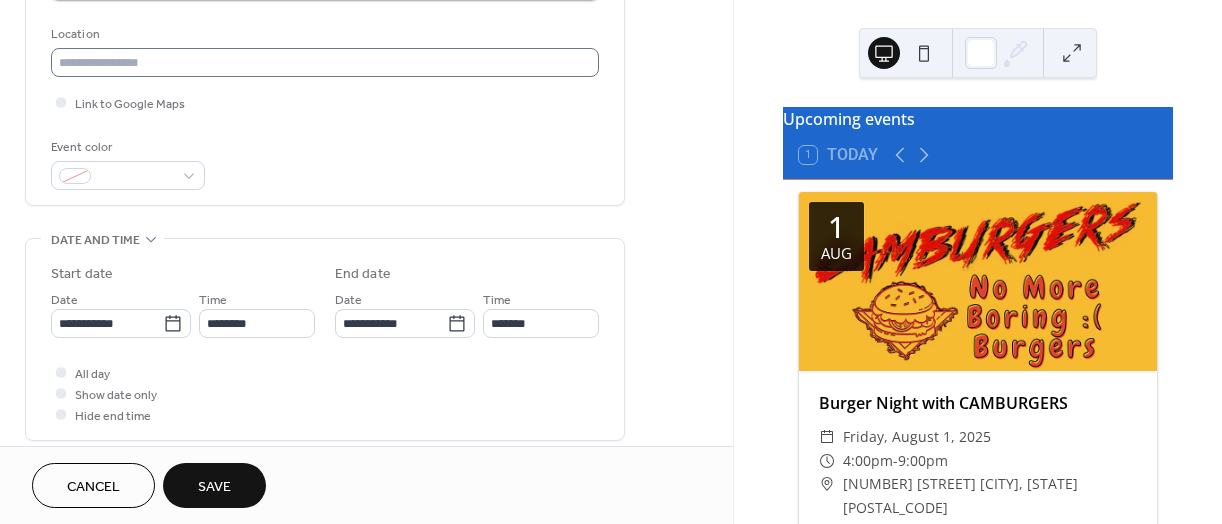type on "**********" 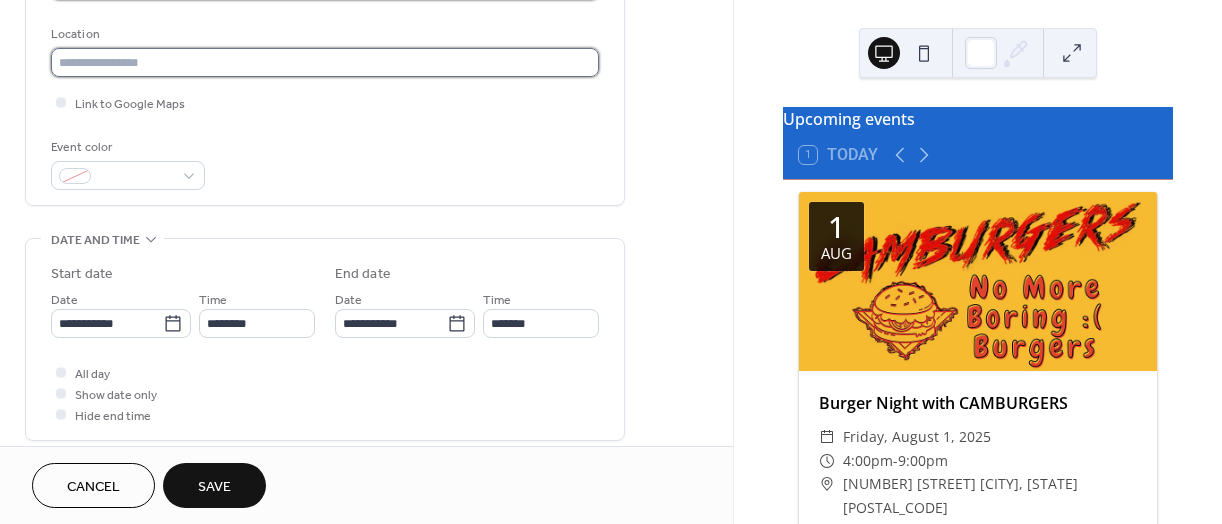 click at bounding box center [325, 62] 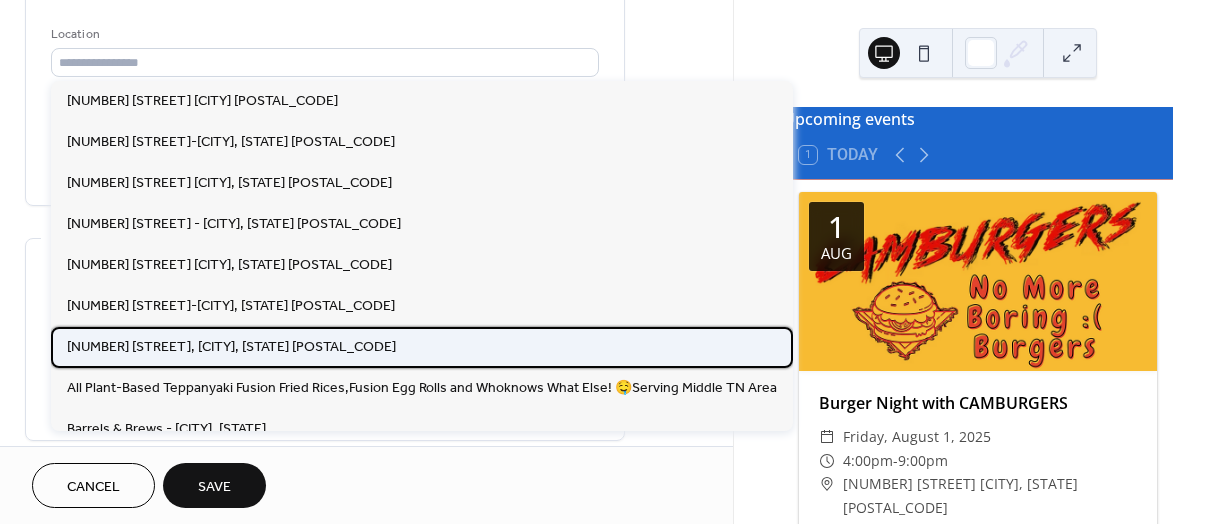 click on "[NUMBER] [STREET], [CITY], [STATE] [POSTAL_CODE]" at bounding box center [231, 347] 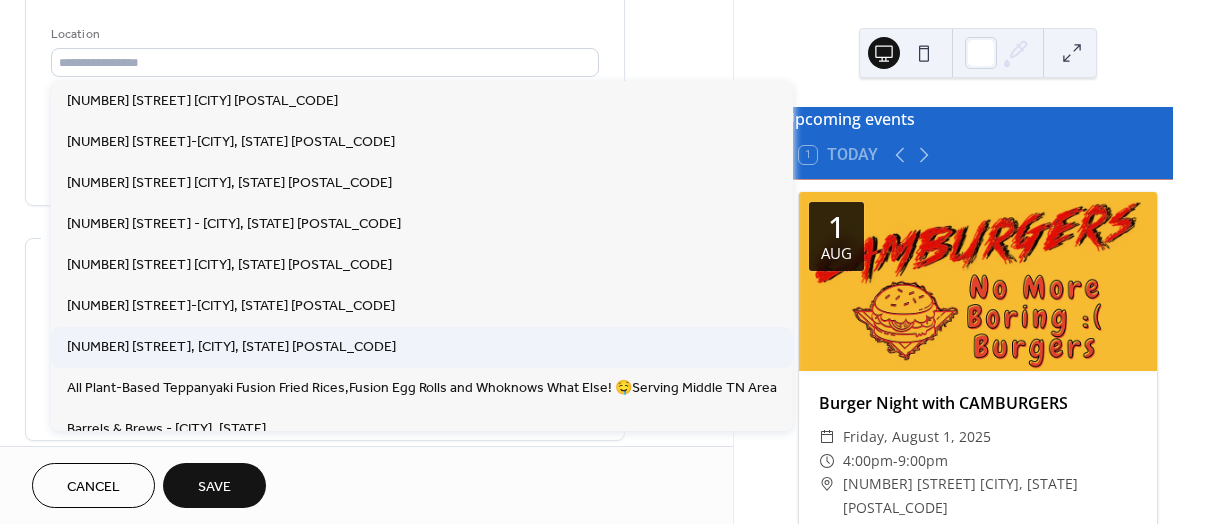 type on "**********" 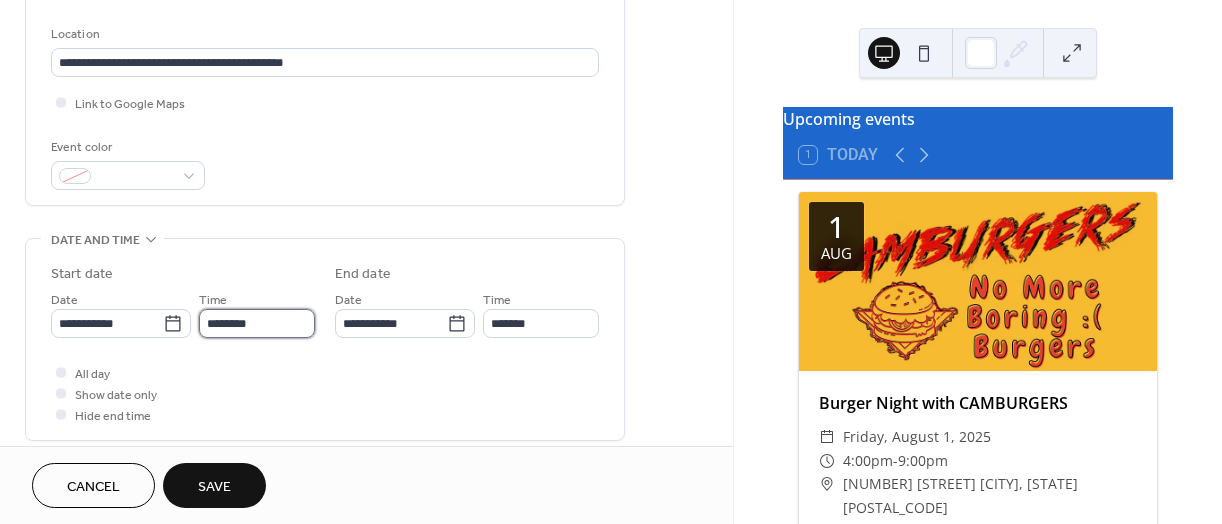 click on "********" at bounding box center (257, 323) 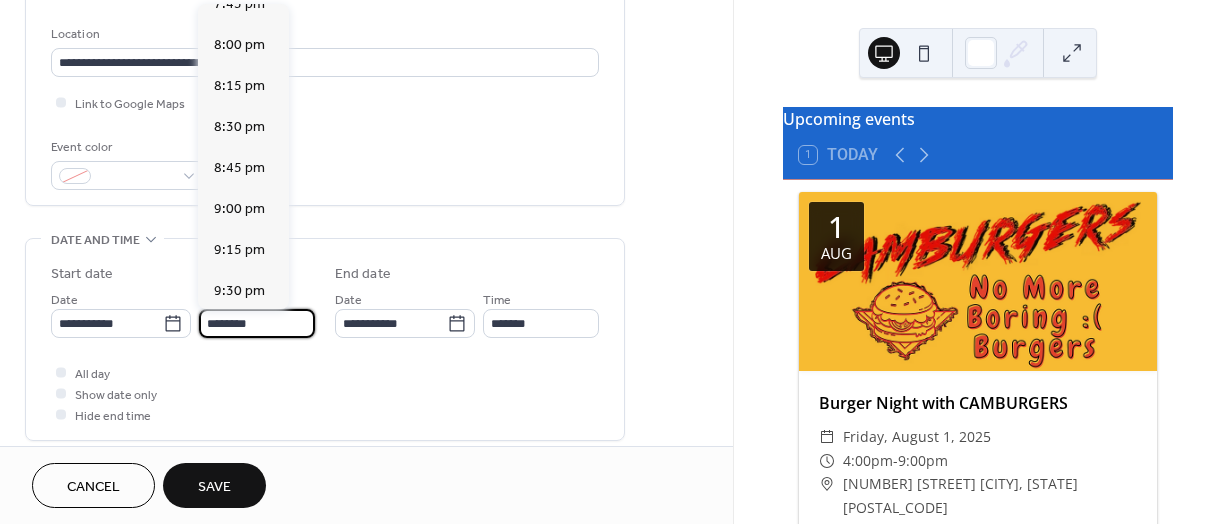 scroll, scrollTop: 3141, scrollLeft: 0, axis: vertical 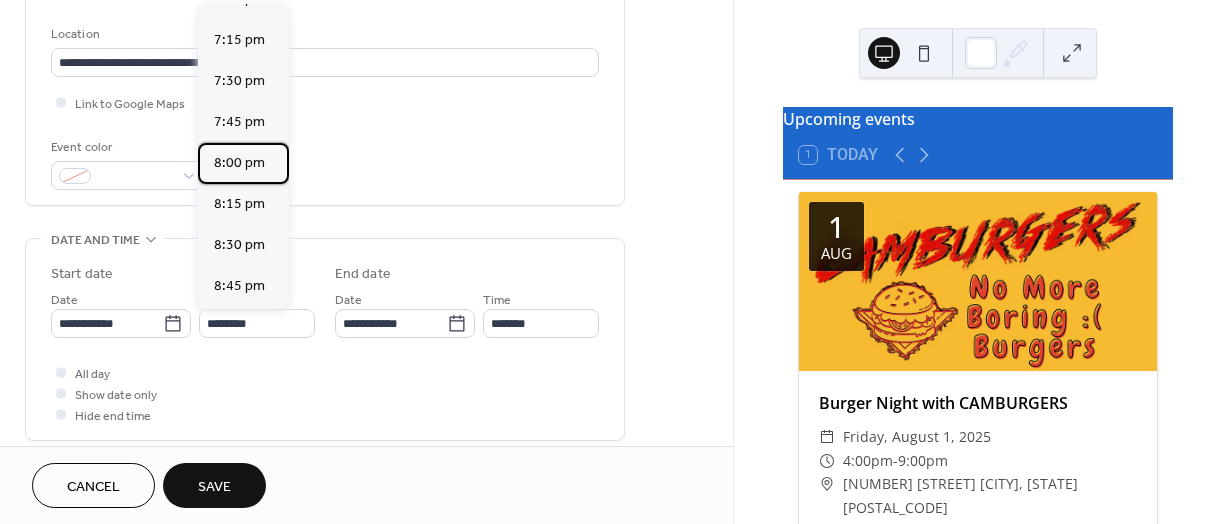 click on "8:00 pm" at bounding box center (239, 163) 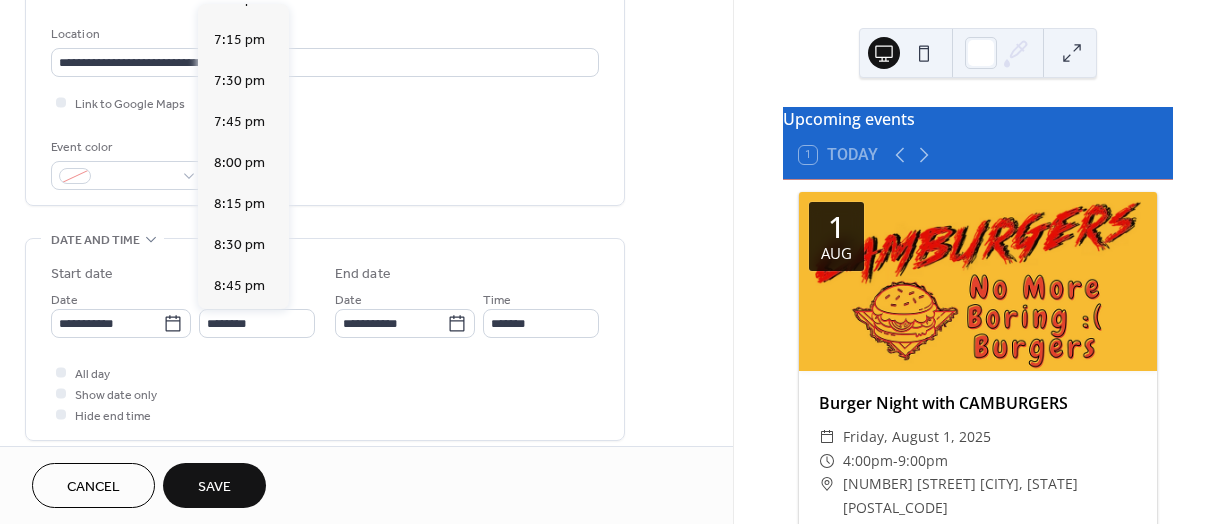 type on "*******" 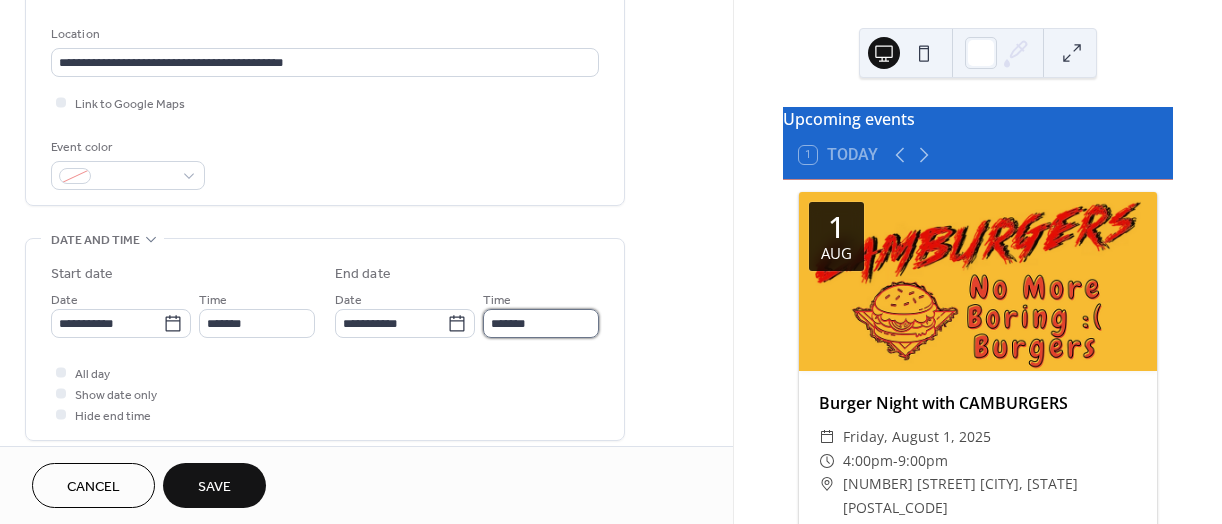 click on "*******" at bounding box center [541, 323] 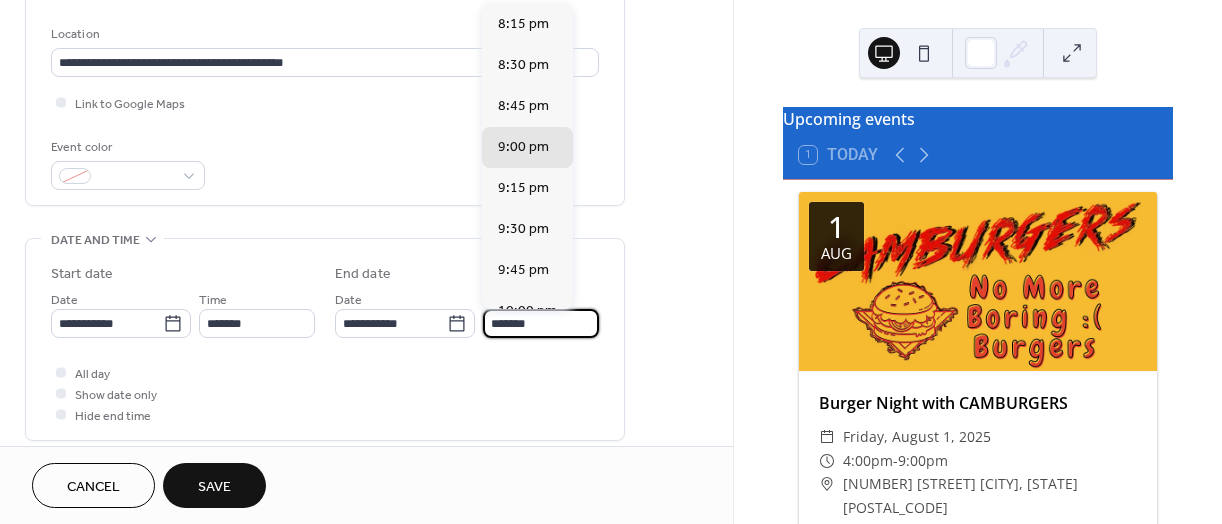 click on "All day Show date only Hide end time" at bounding box center (325, 393) 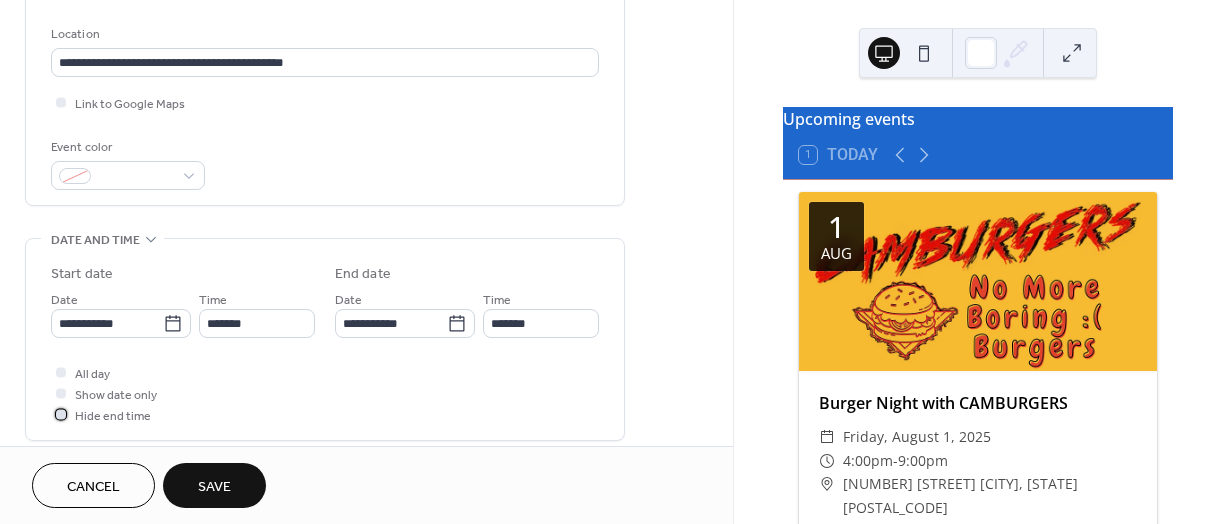 click at bounding box center [61, 414] 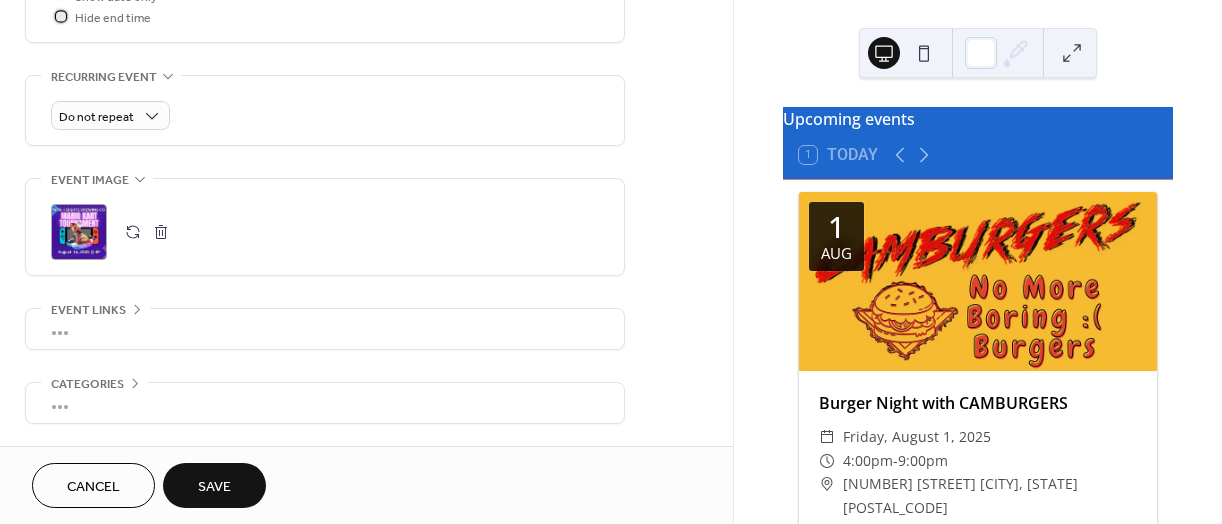 scroll, scrollTop: 810, scrollLeft: 0, axis: vertical 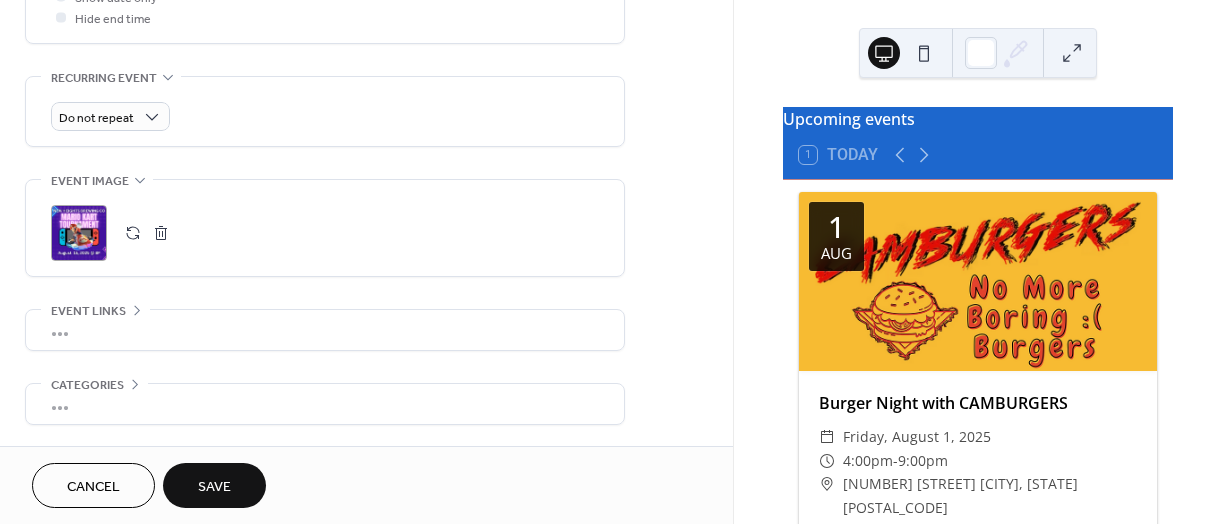 click on "•••" at bounding box center (325, 330) 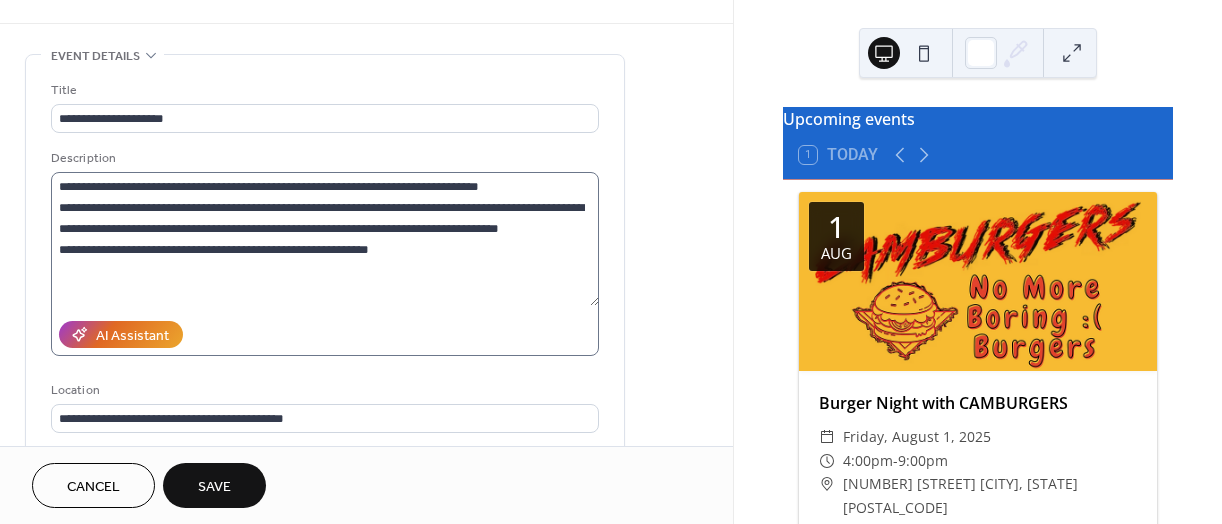 scroll, scrollTop: 55, scrollLeft: 0, axis: vertical 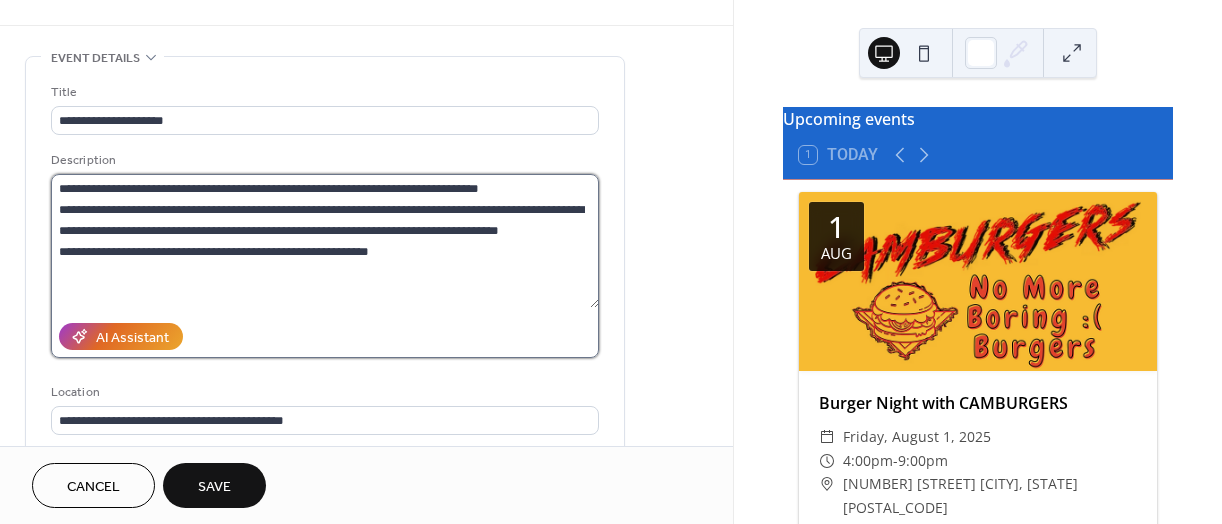 click on "**********" at bounding box center [325, 241] 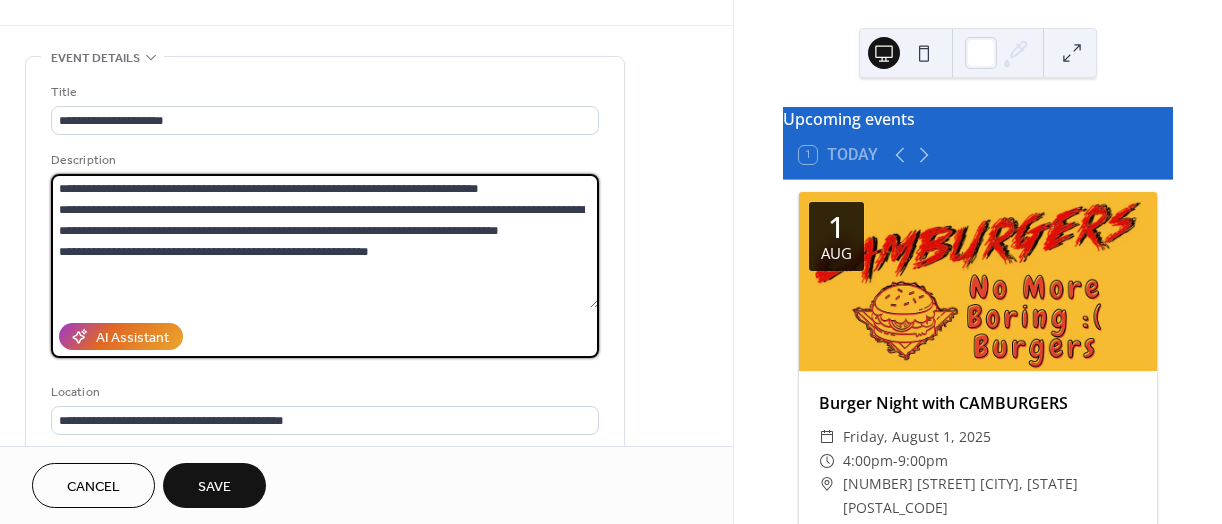 drag, startPoint x: 461, startPoint y: 261, endPoint x: 56, endPoint y: 169, distance: 415.31796 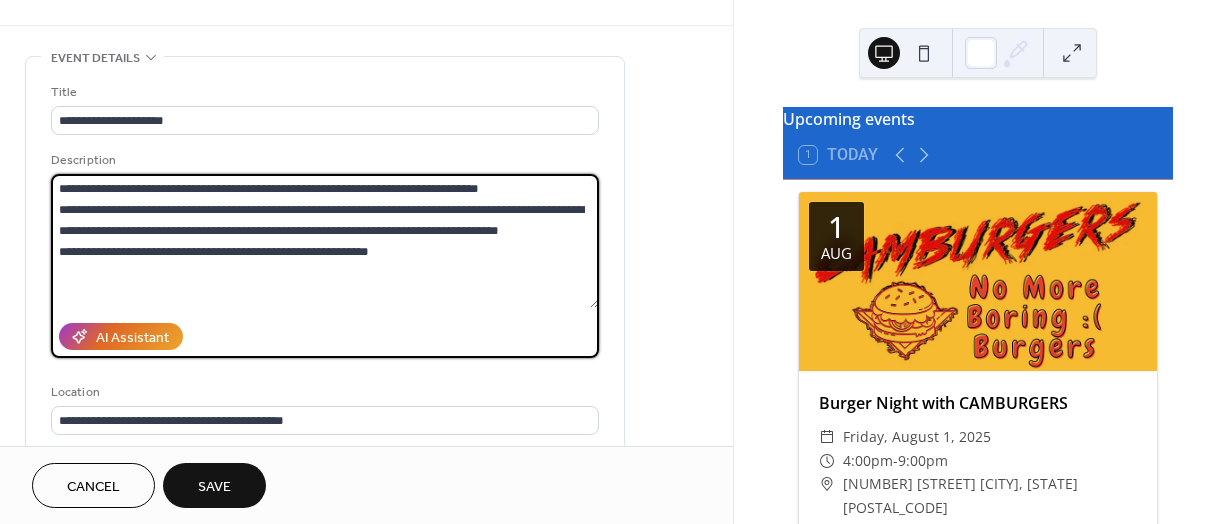 click on "**********" at bounding box center [325, 254] 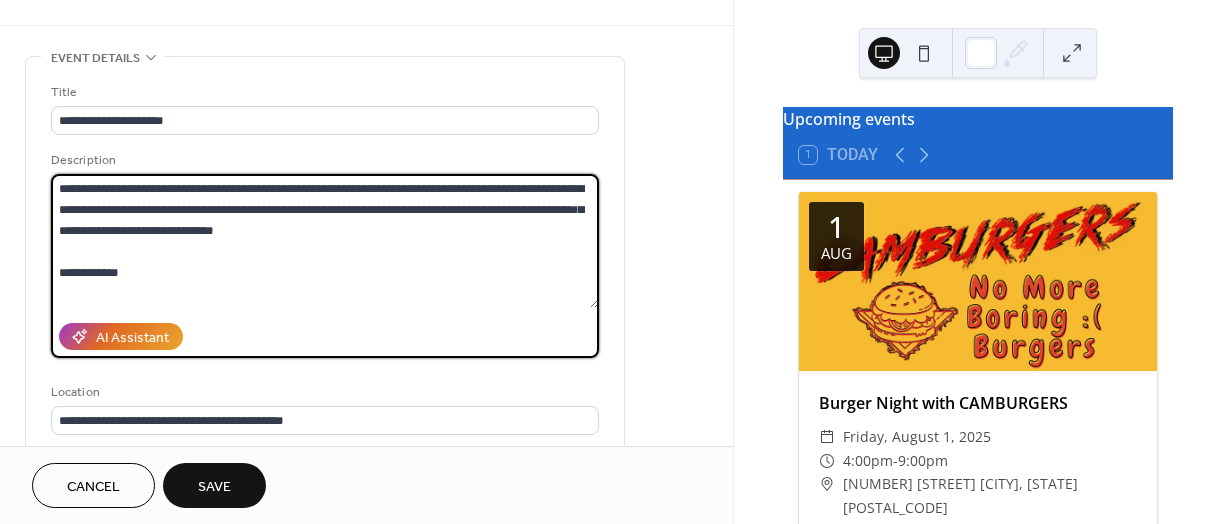 scroll, scrollTop: 21, scrollLeft: 0, axis: vertical 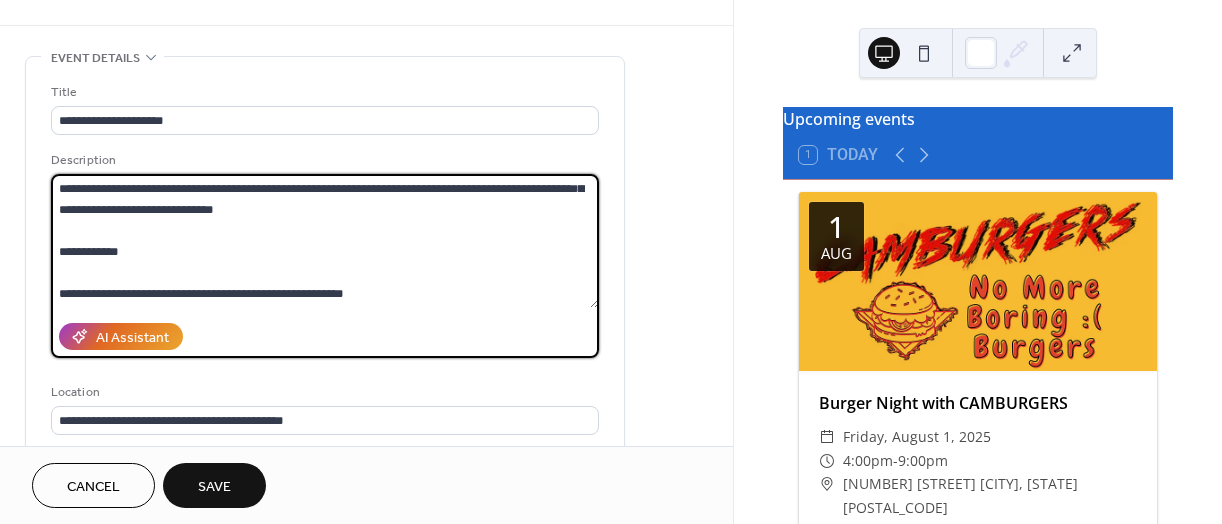 click on "**********" at bounding box center [325, 241] 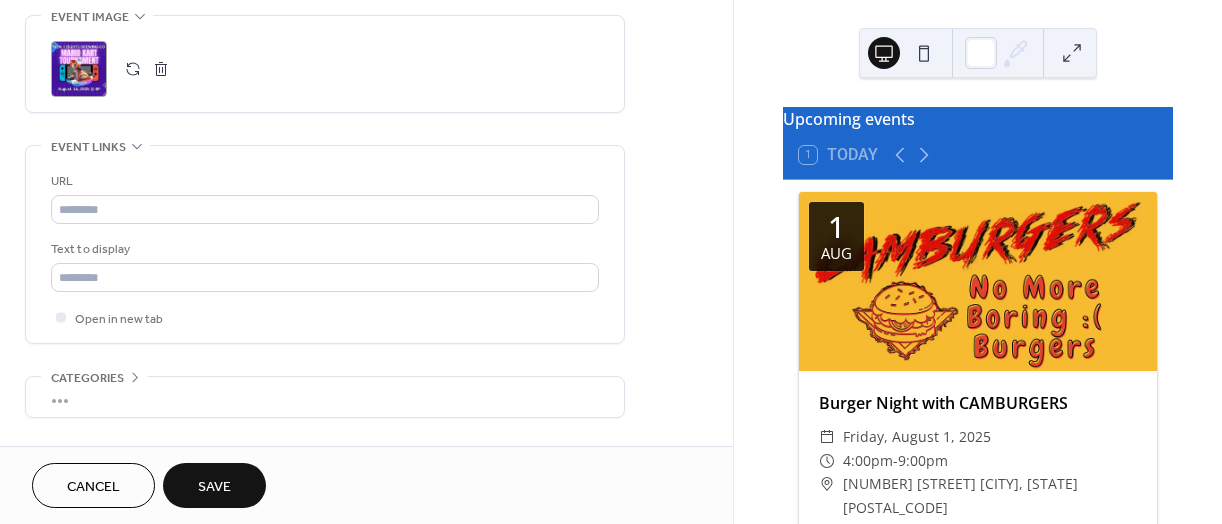 scroll, scrollTop: 987, scrollLeft: 0, axis: vertical 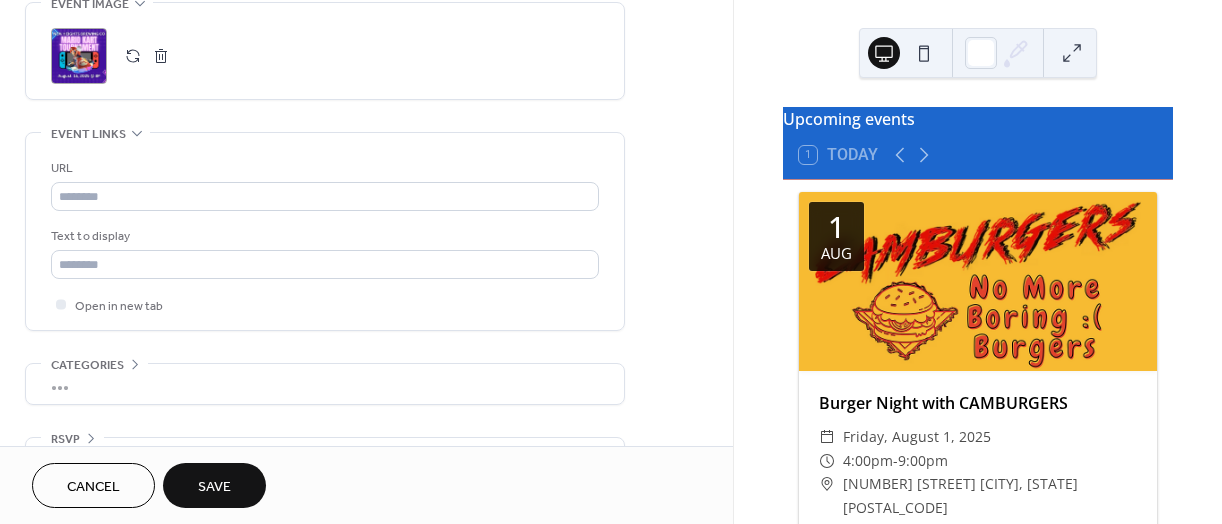 type on "**********" 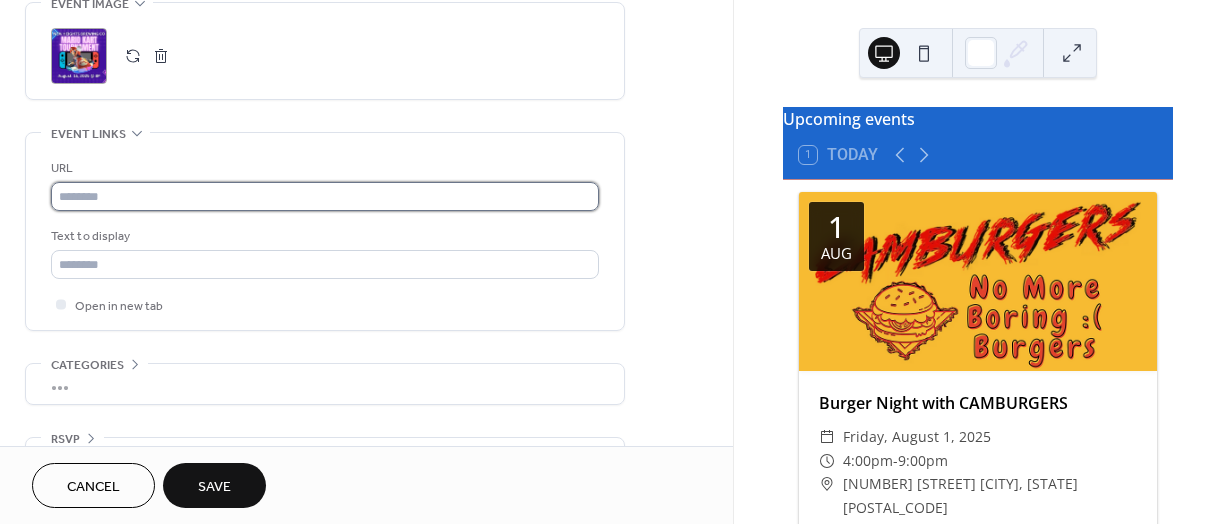 click at bounding box center (325, 196) 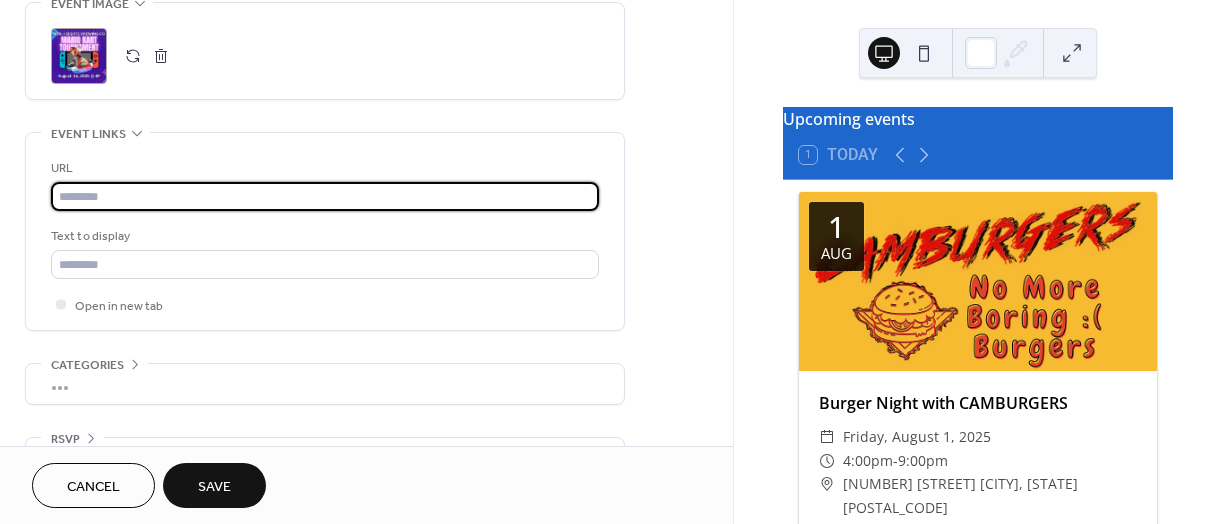 paste on "**********" 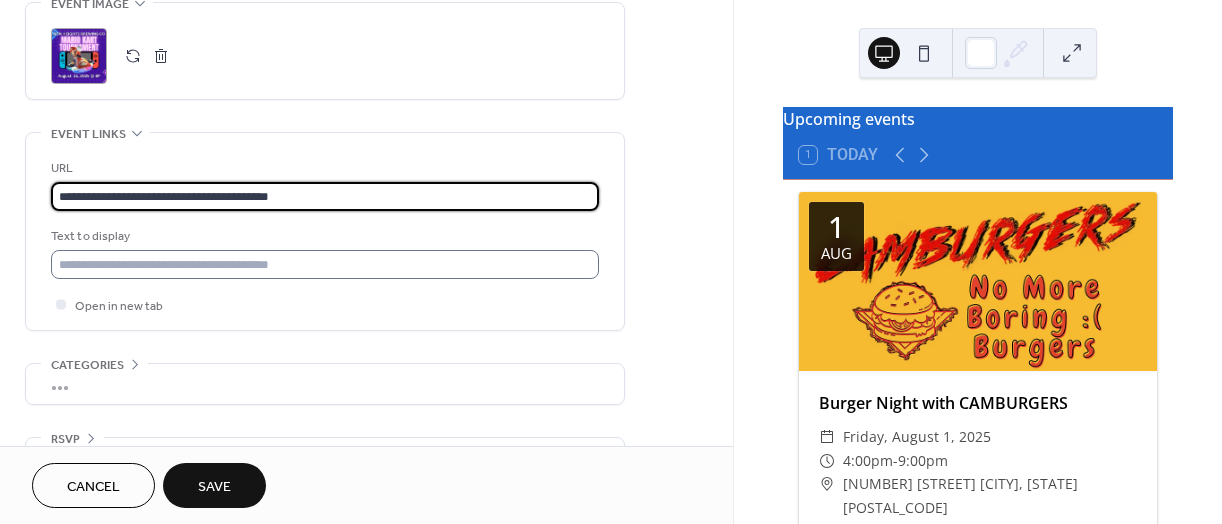 type on "**********" 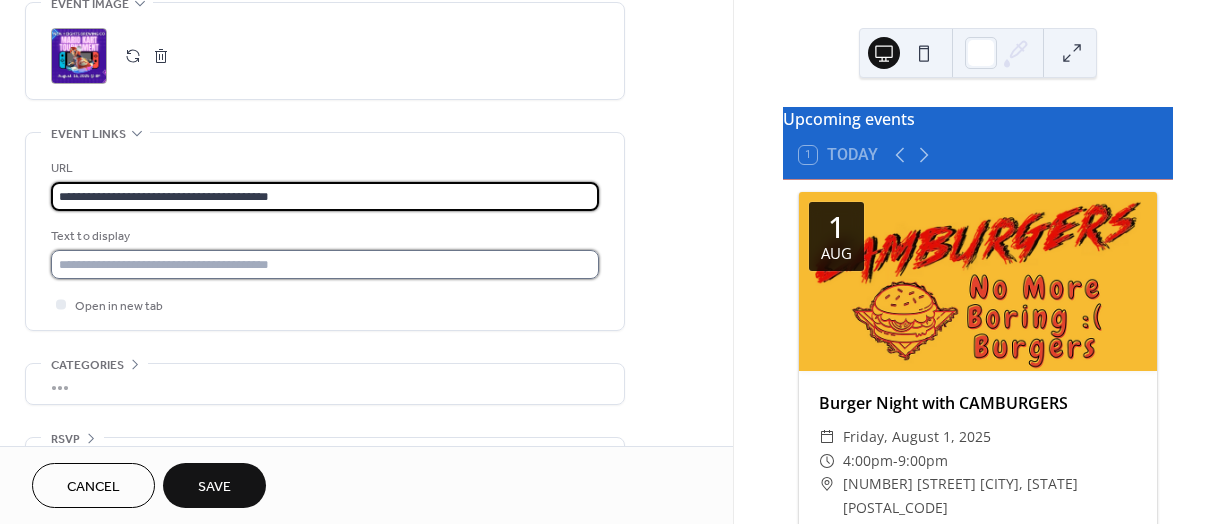 click at bounding box center [325, 264] 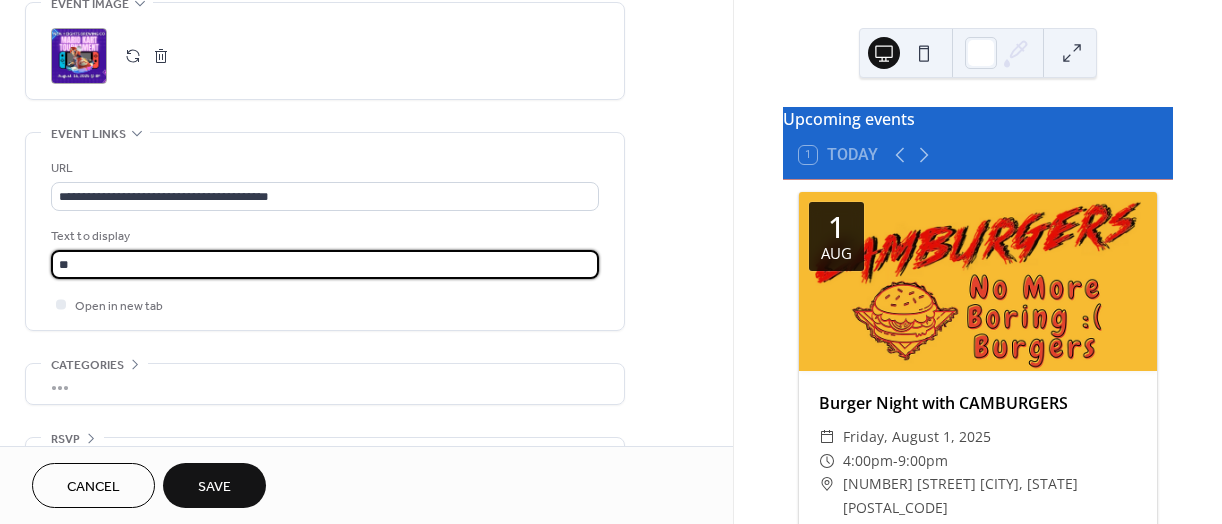 type on "*" 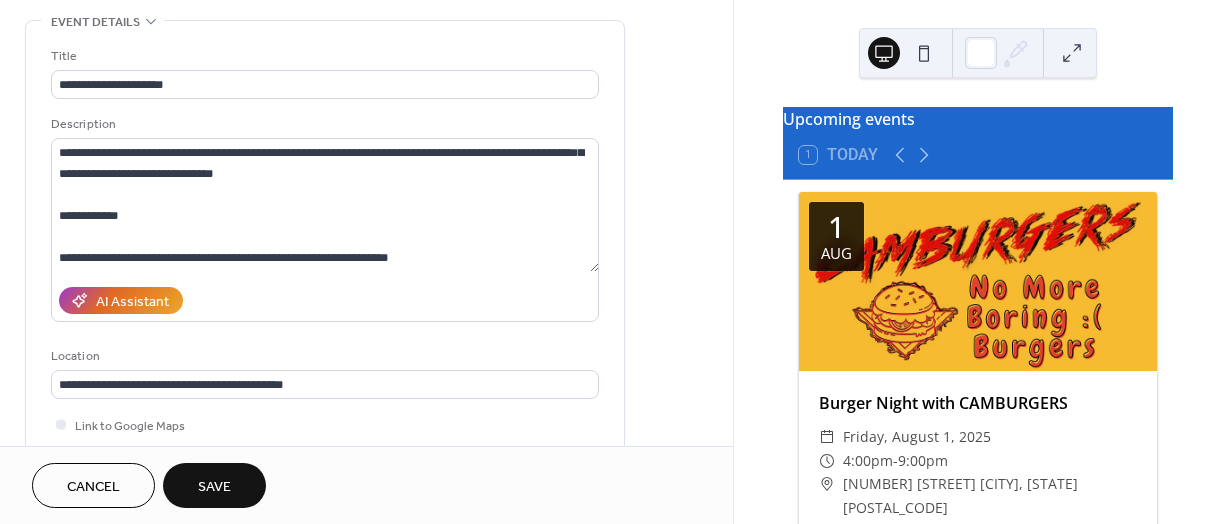 scroll, scrollTop: 0, scrollLeft: 0, axis: both 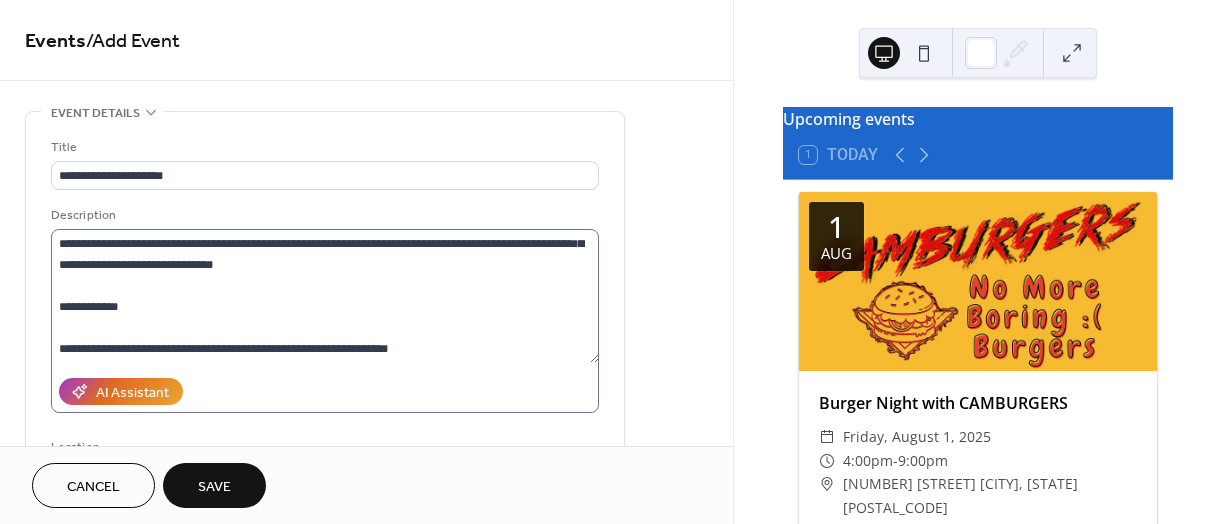 type on "**********" 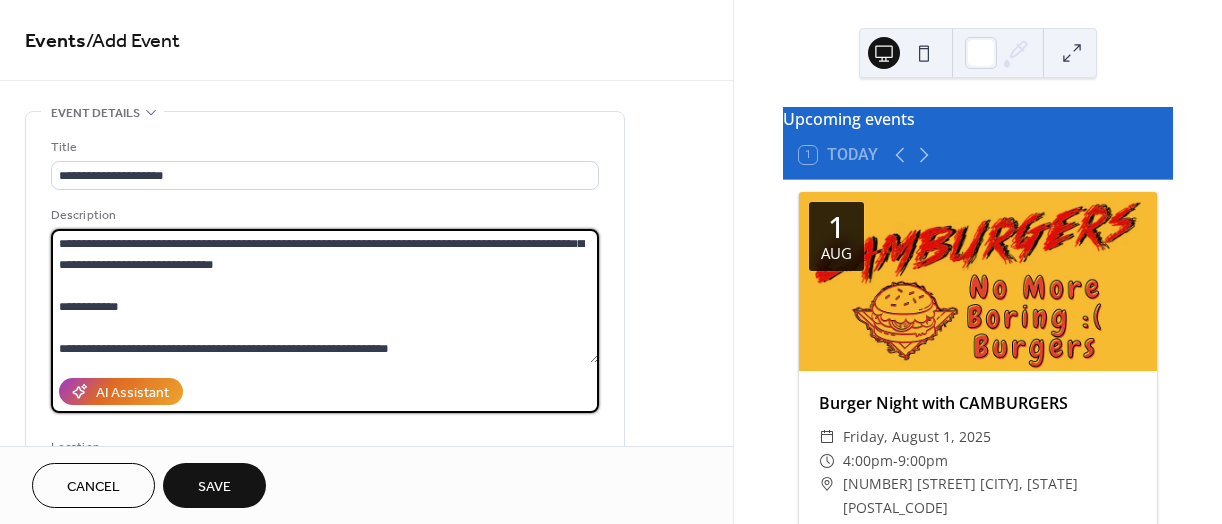click on "**********" at bounding box center (325, 296) 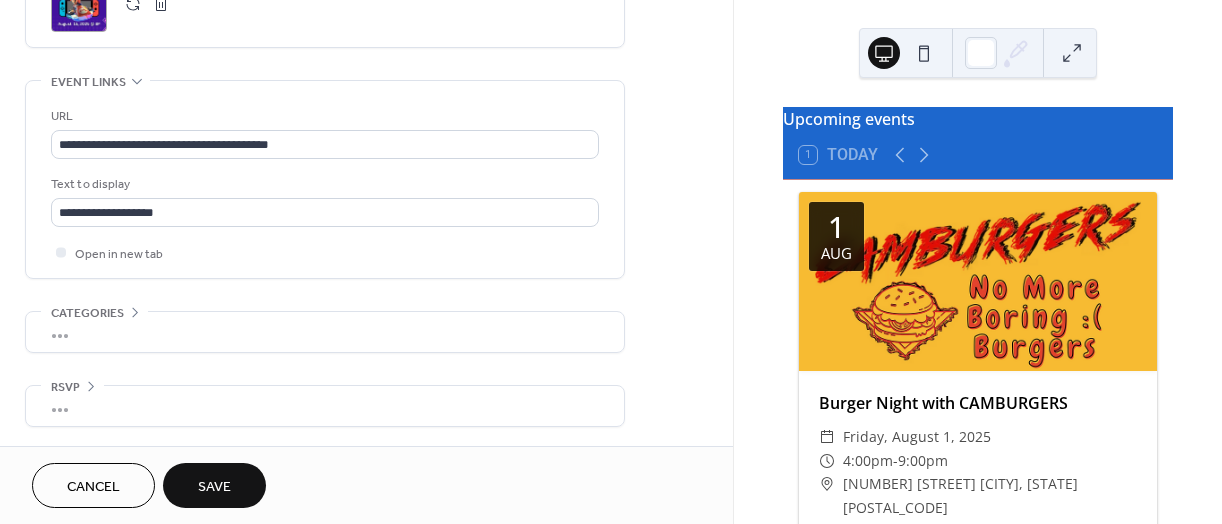 scroll, scrollTop: 1040, scrollLeft: 0, axis: vertical 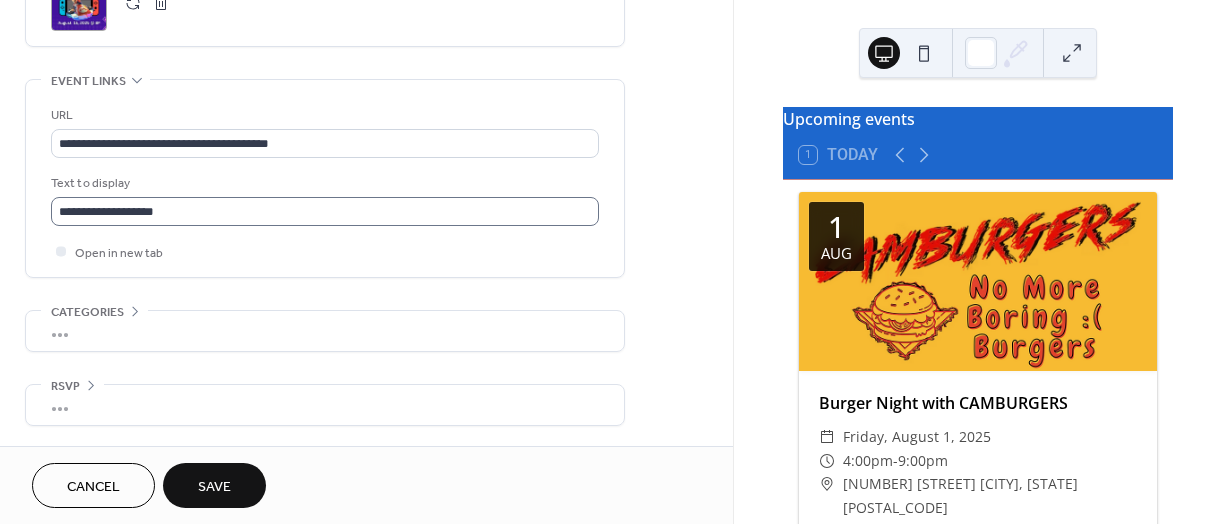 type on "**********" 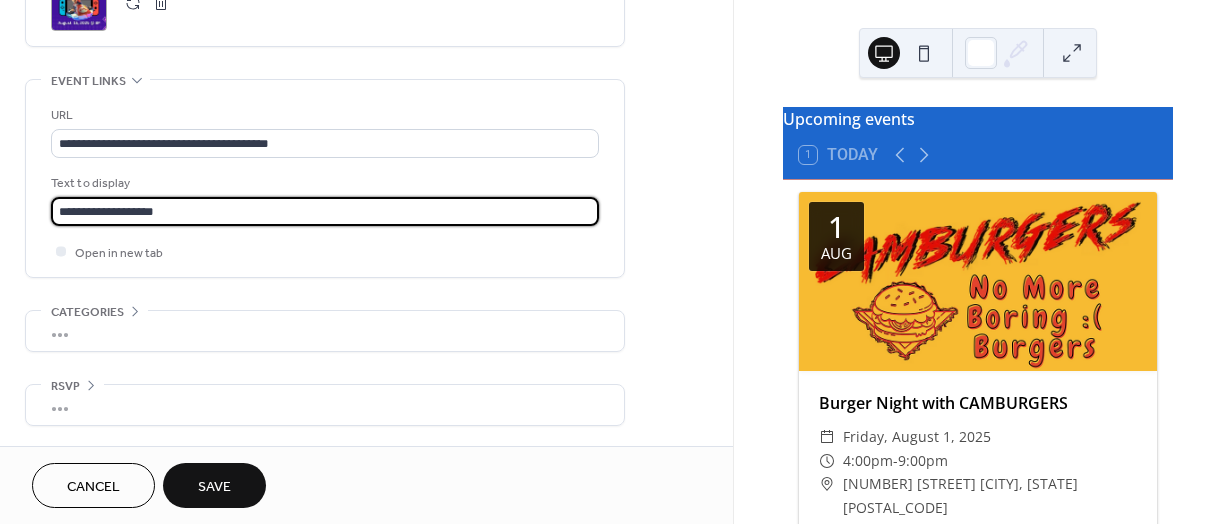drag, startPoint x: 192, startPoint y: 209, endPoint x: 49, endPoint y: 193, distance: 143.89232 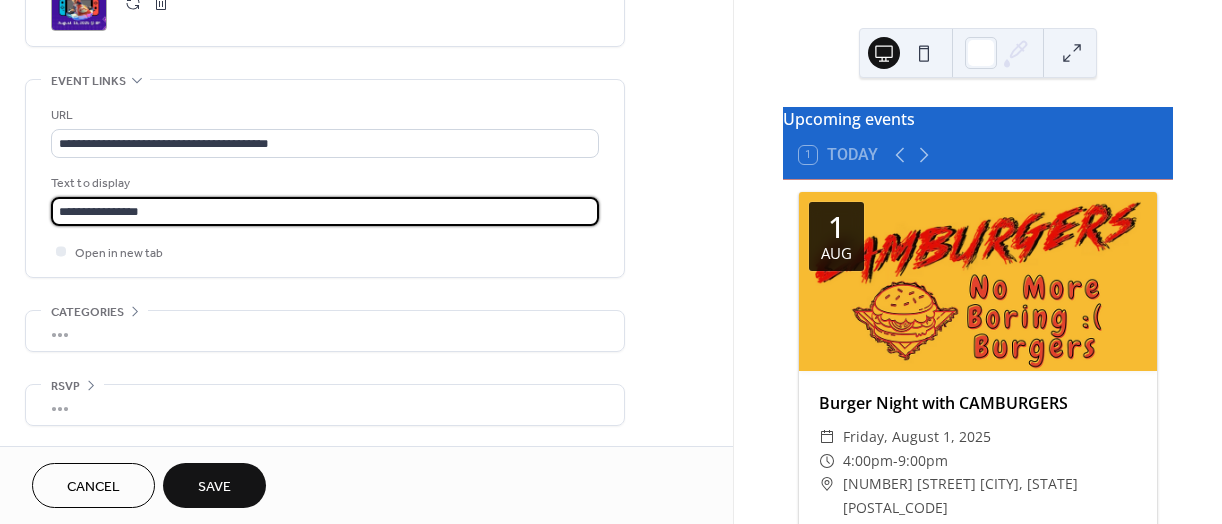 click on "**********" at bounding box center [325, 211] 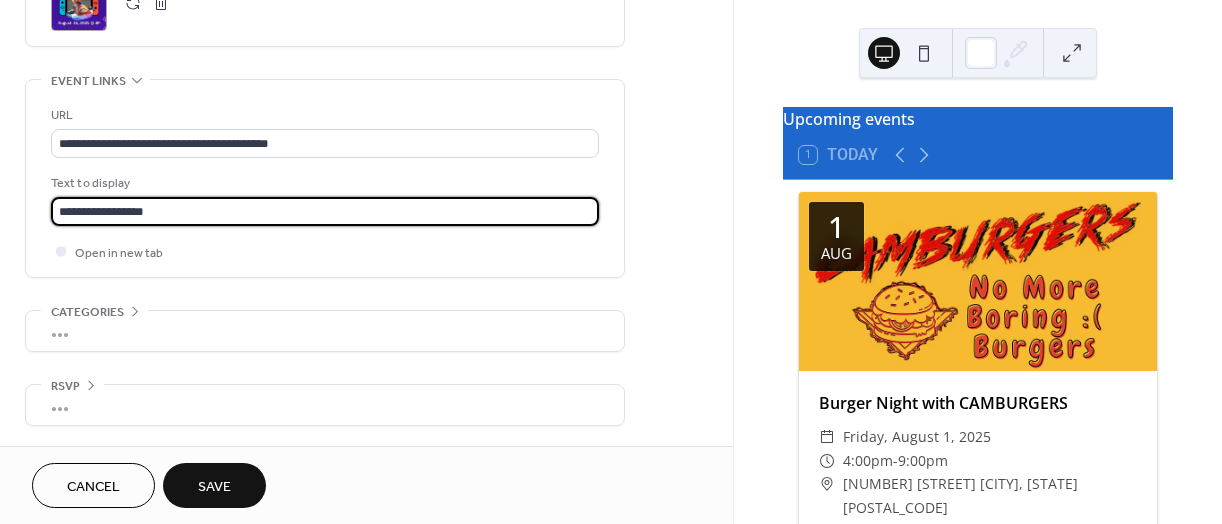 click on "**********" at bounding box center (325, 211) 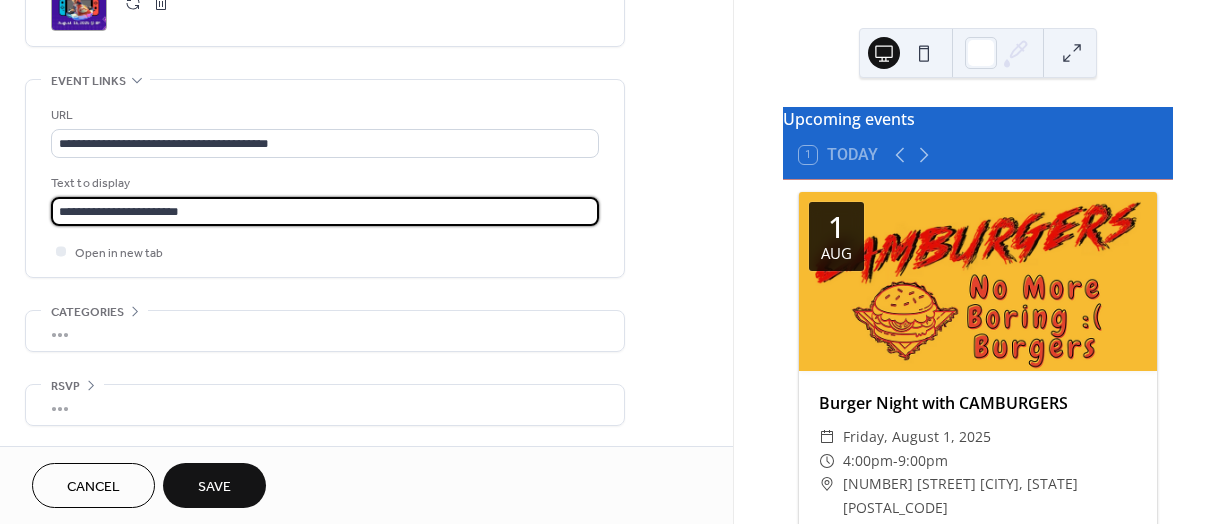 type on "**********" 